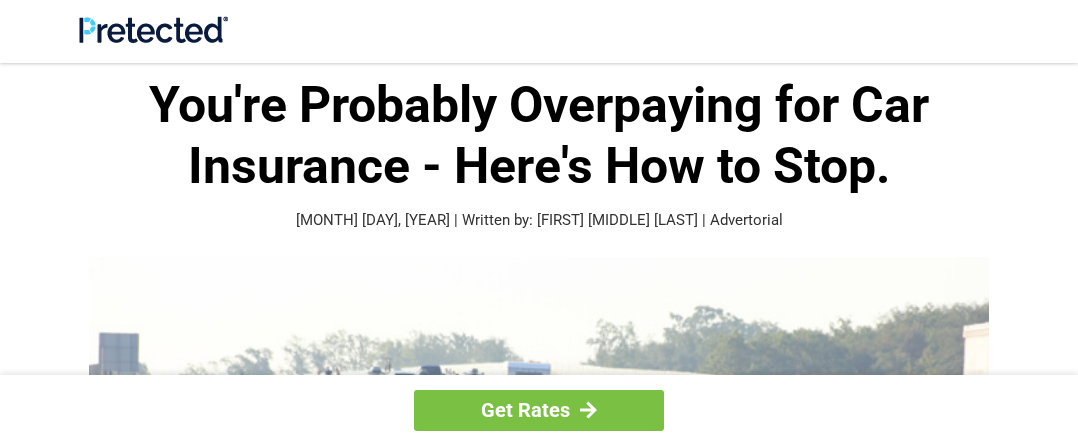 scroll, scrollTop: 0, scrollLeft: 0, axis: both 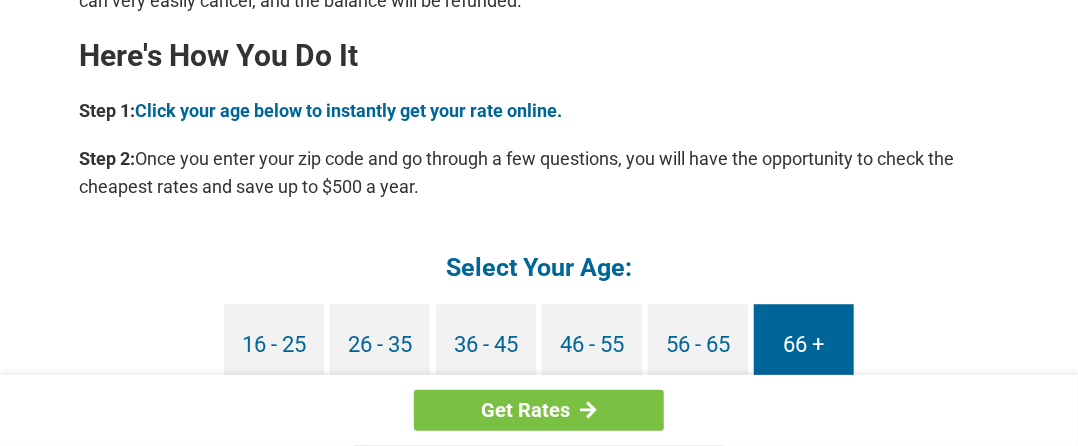 click on "66 +" at bounding box center [804, 345] 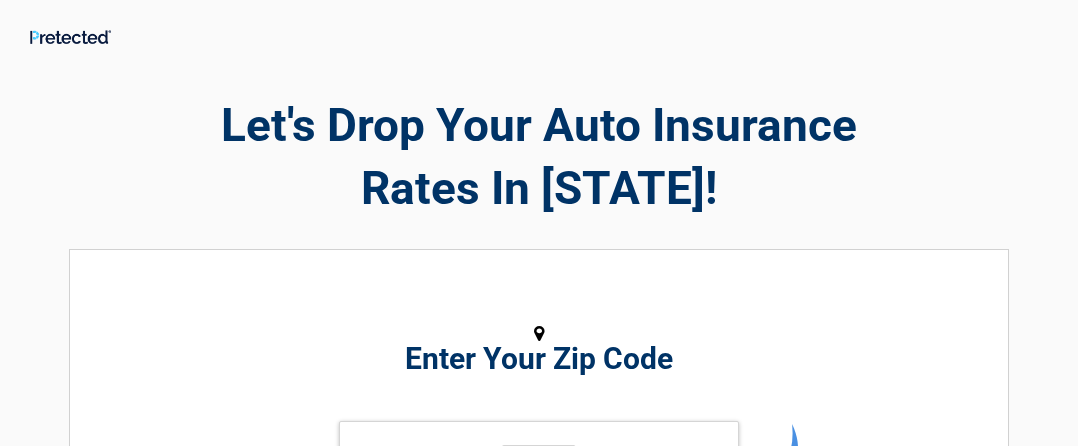 scroll, scrollTop: 0, scrollLeft: 0, axis: both 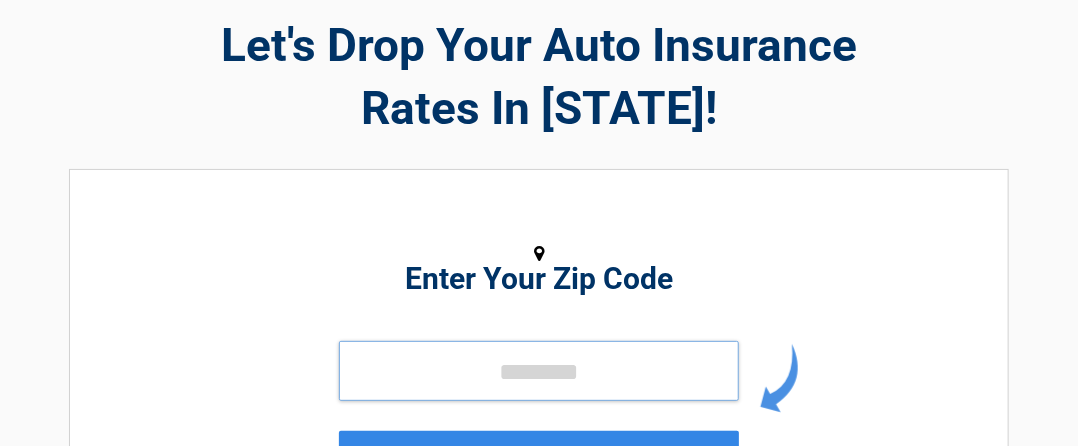 click at bounding box center [539, 371] 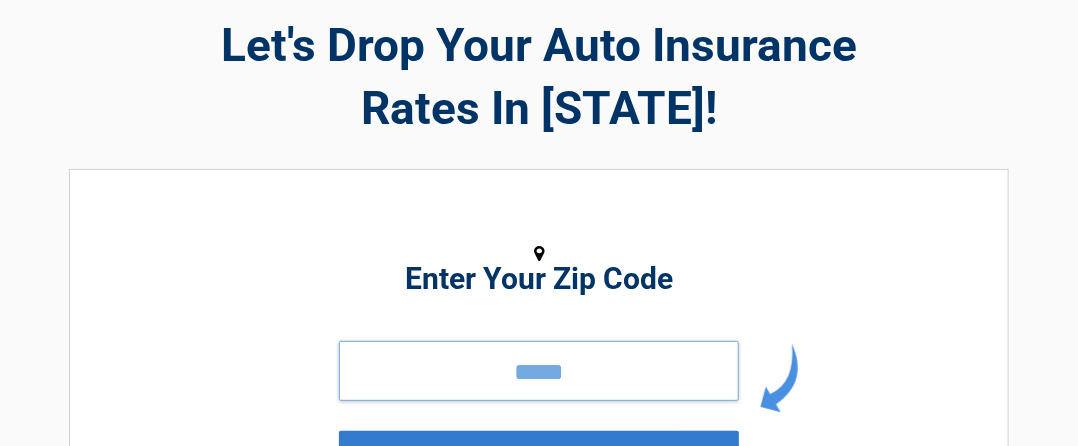 type on "*****" 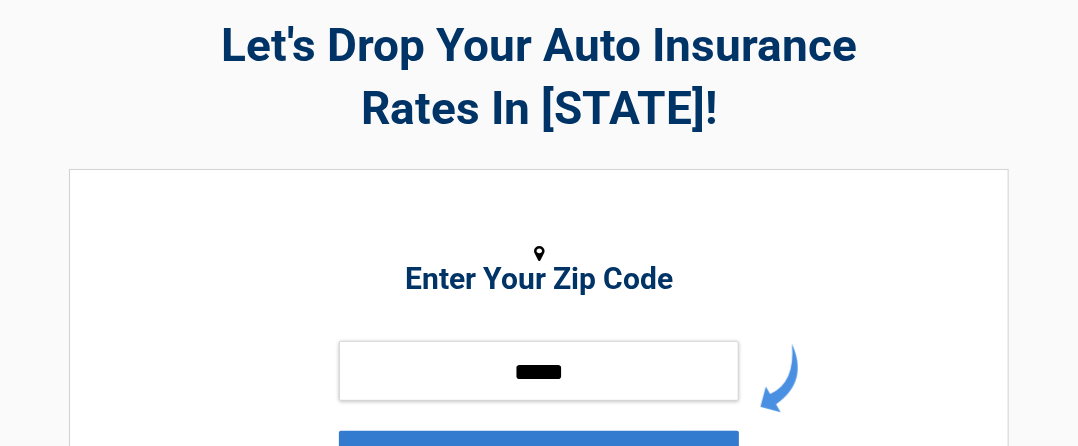 click on "GET STARTED" at bounding box center [539, 463] 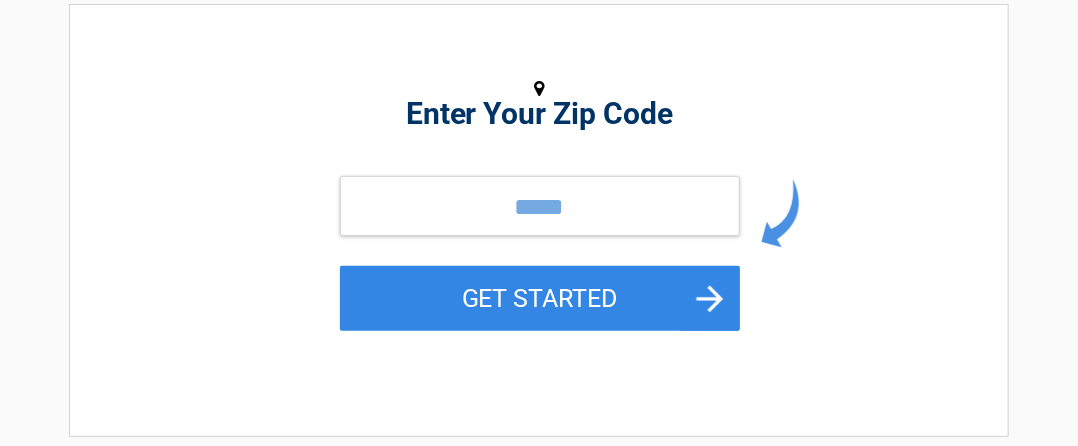 scroll, scrollTop: 0, scrollLeft: 0, axis: both 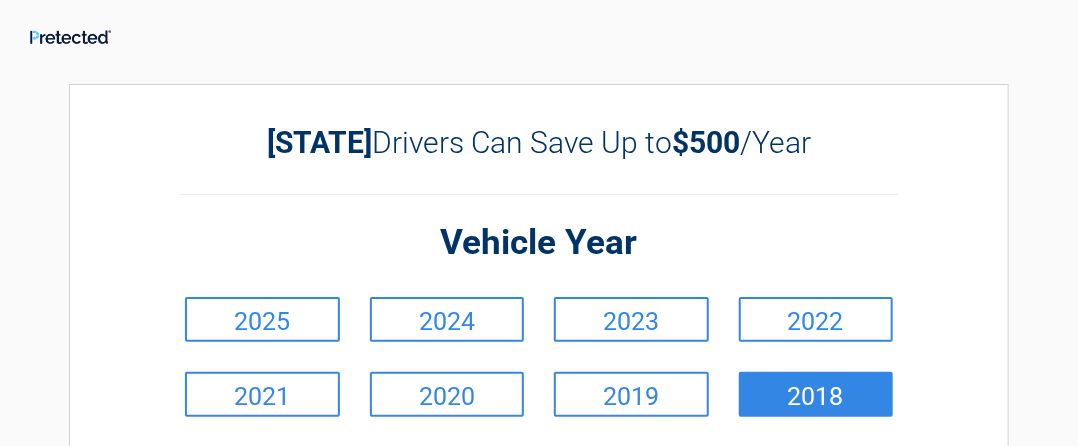 click on "2018" at bounding box center (816, 394) 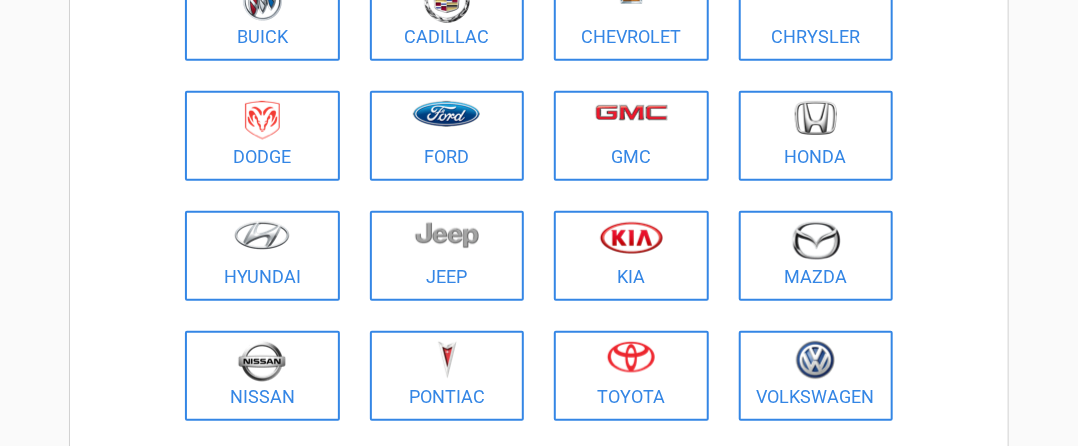 scroll, scrollTop: 320, scrollLeft: 0, axis: vertical 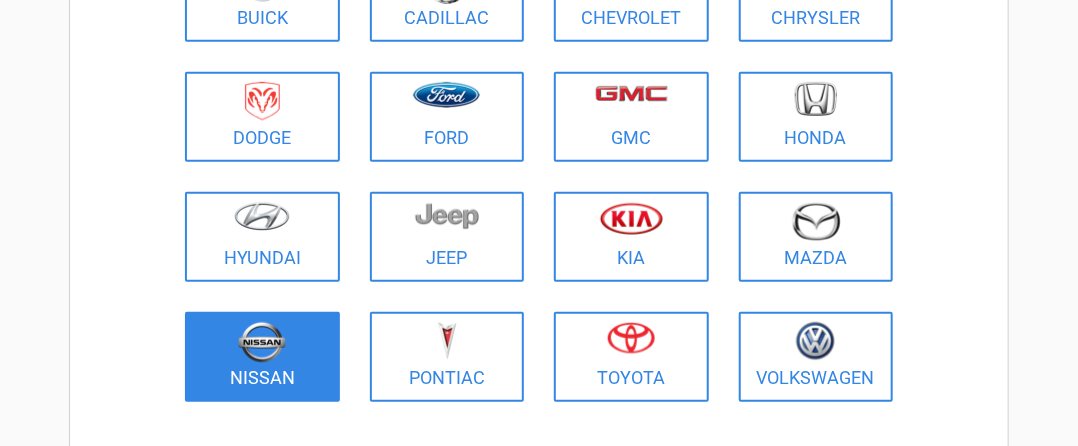 click at bounding box center (262, 342) 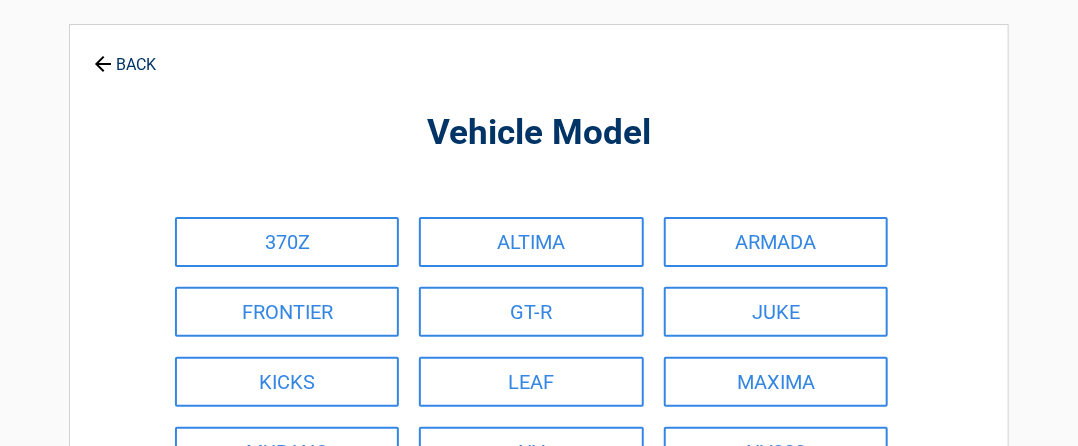 scroll, scrollTop: 0, scrollLeft: 0, axis: both 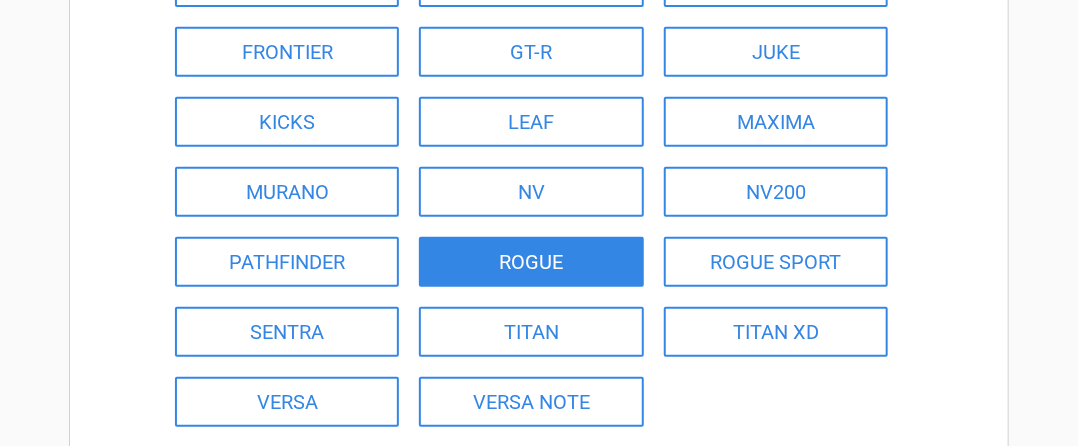 click on "ROGUE" at bounding box center (531, 262) 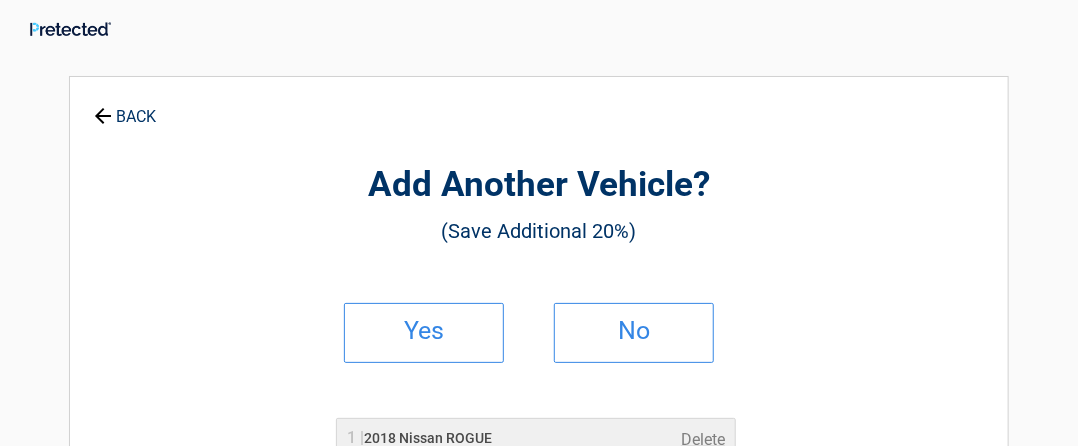 scroll, scrollTop: 0, scrollLeft: 0, axis: both 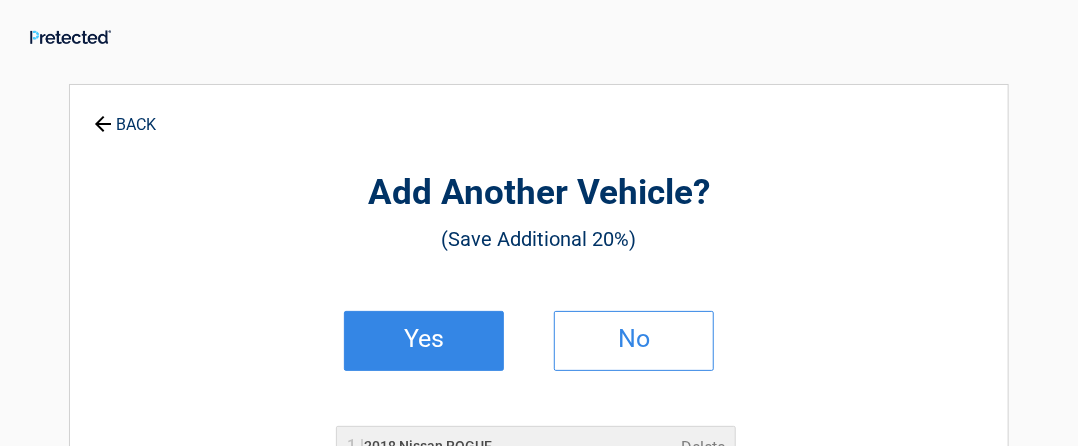 click on "Yes" at bounding box center [424, 339] 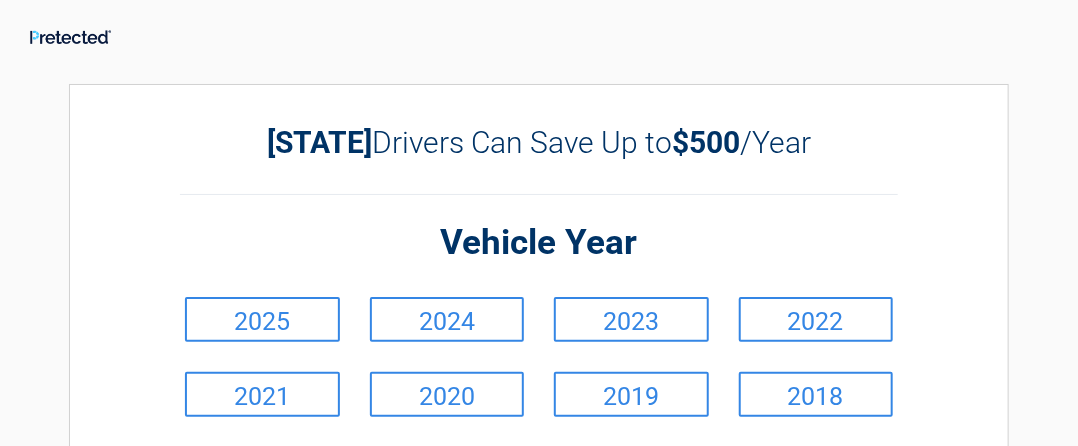 click on "2024" at bounding box center (447, 319) 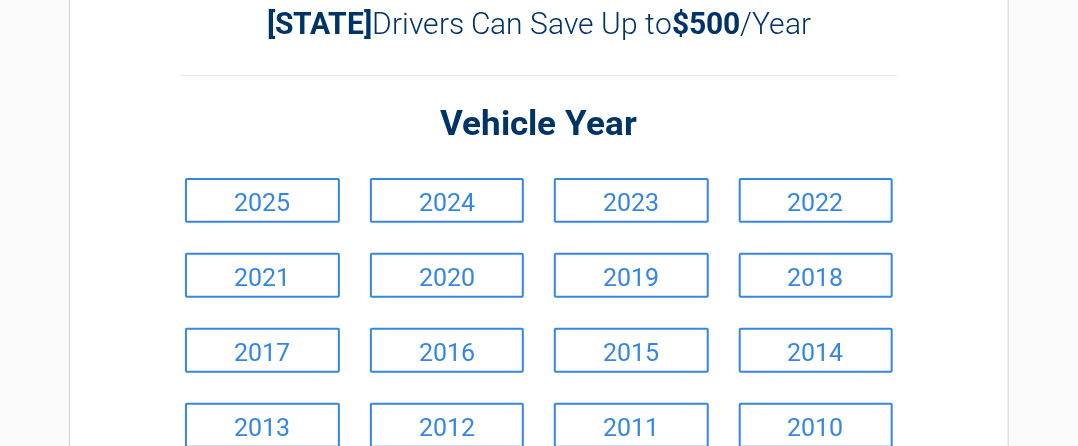 scroll, scrollTop: 212, scrollLeft: 0, axis: vertical 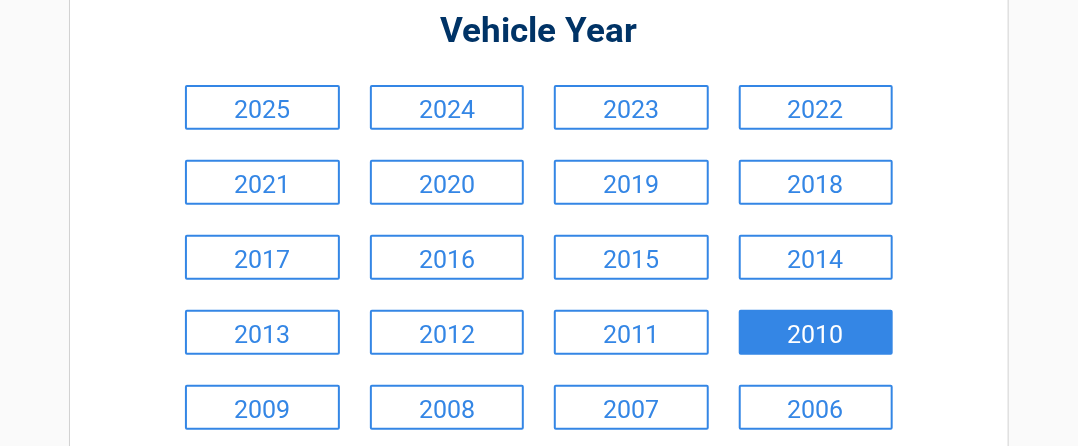 click on "2010" at bounding box center [816, 332] 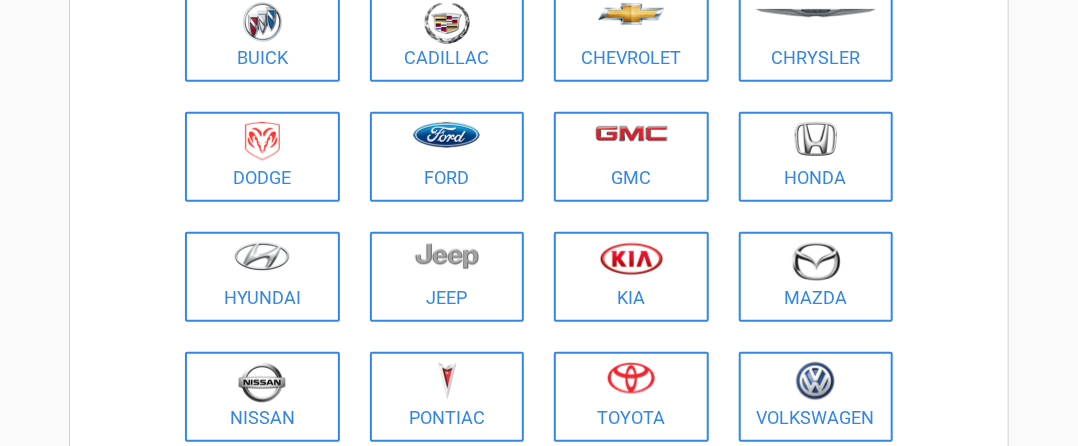scroll, scrollTop: 453, scrollLeft: 0, axis: vertical 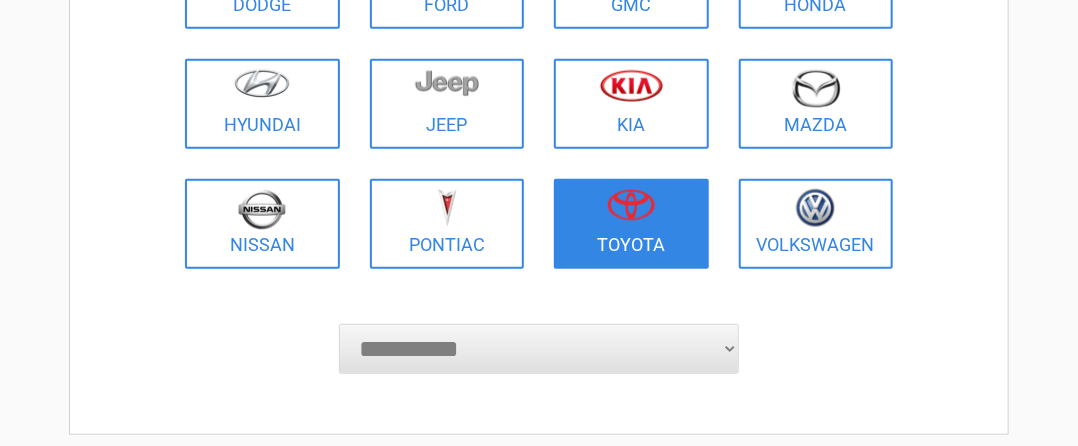 click at bounding box center (631, 205) 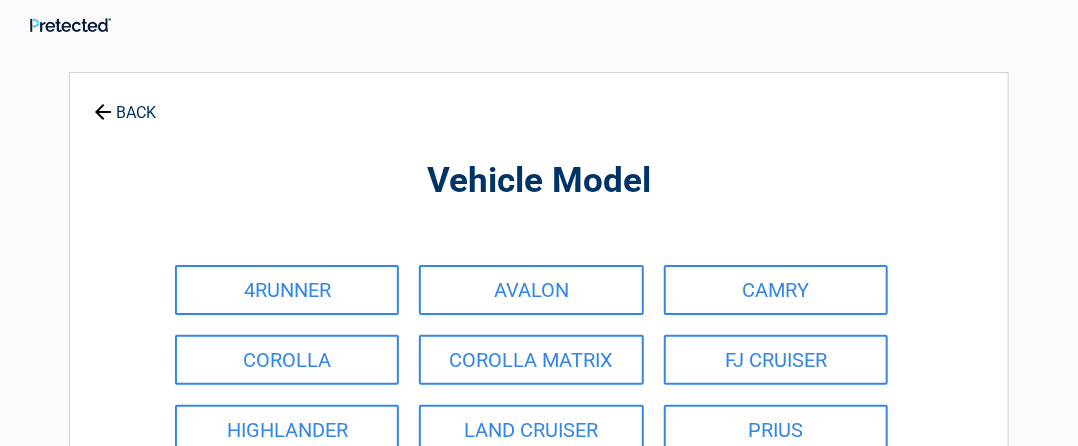 scroll, scrollTop: 0, scrollLeft: 0, axis: both 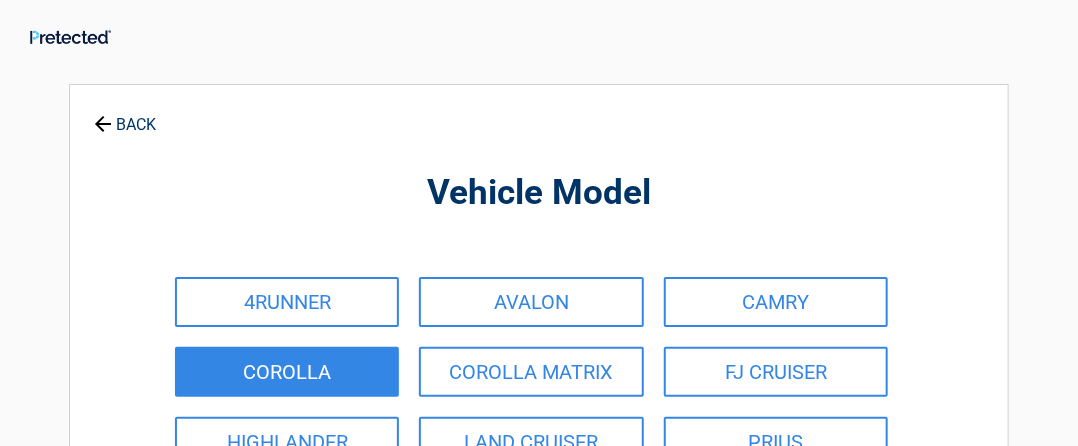 click on "COROLLA" at bounding box center [287, 372] 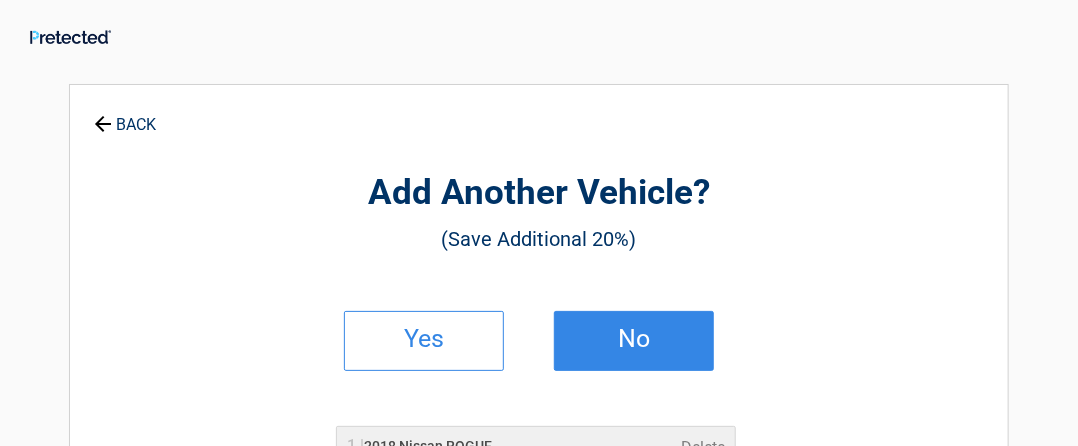 click on "No" at bounding box center (634, 339) 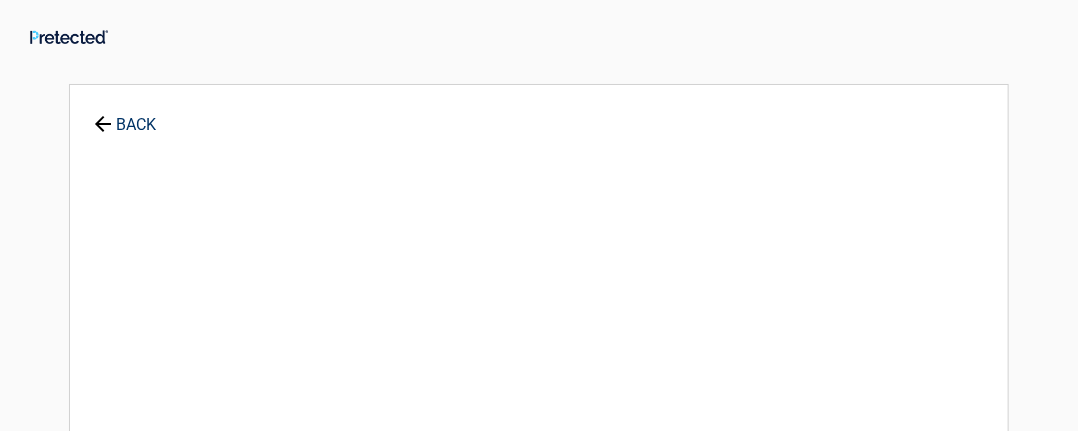 click on "**********" at bounding box center [539, 443] 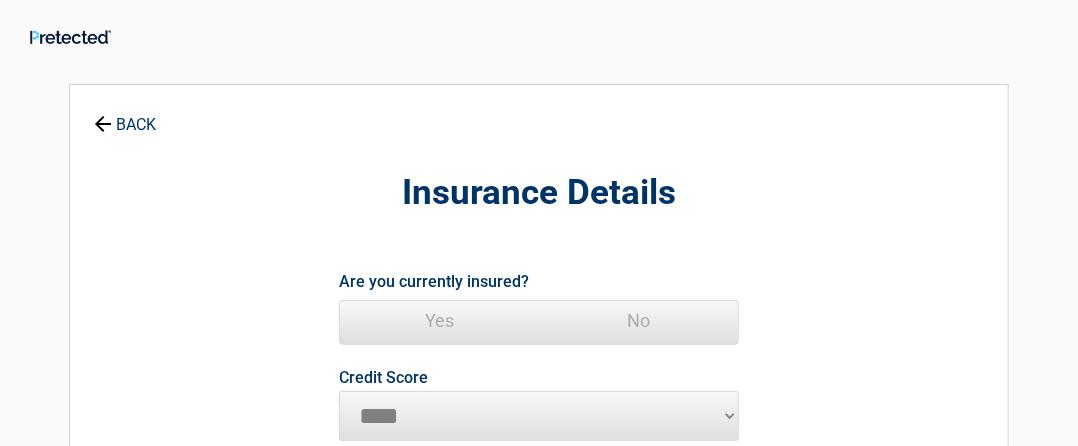click on "No" at bounding box center (638, 321) 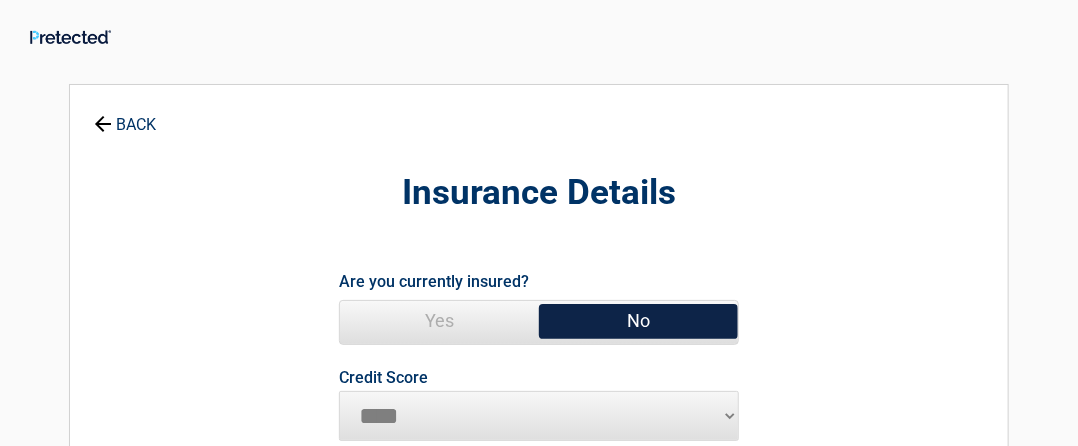 click on "No" at bounding box center (638, 321) 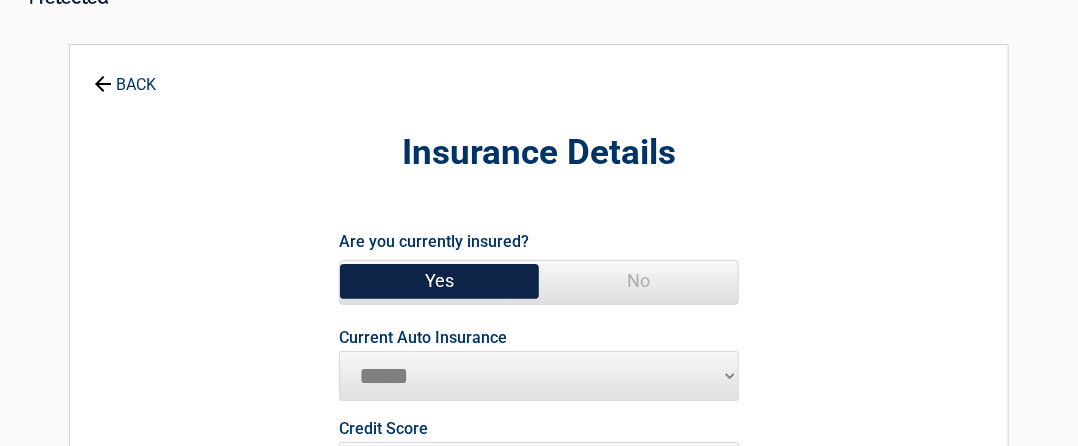 scroll, scrollTop: 186, scrollLeft: 0, axis: vertical 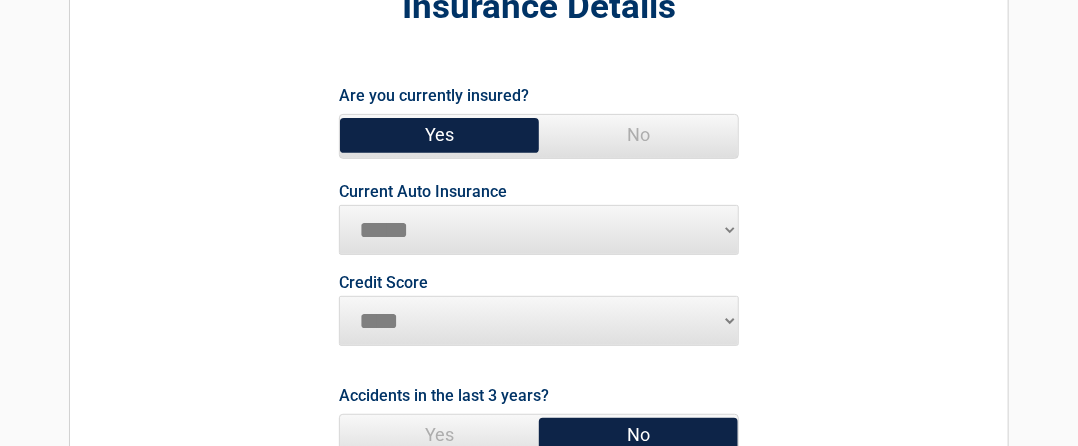 click on "**********" at bounding box center (539, 230) 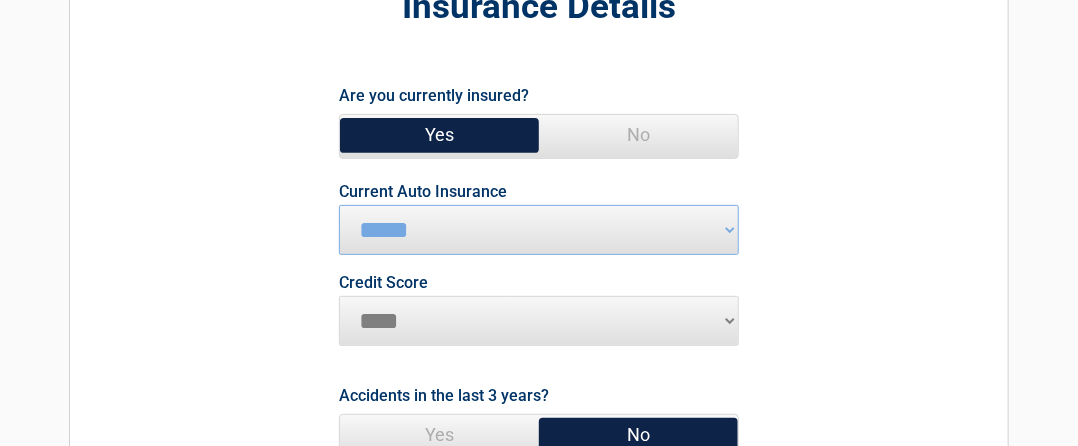 click on "*********
****
*******
****" at bounding box center (539, 321) 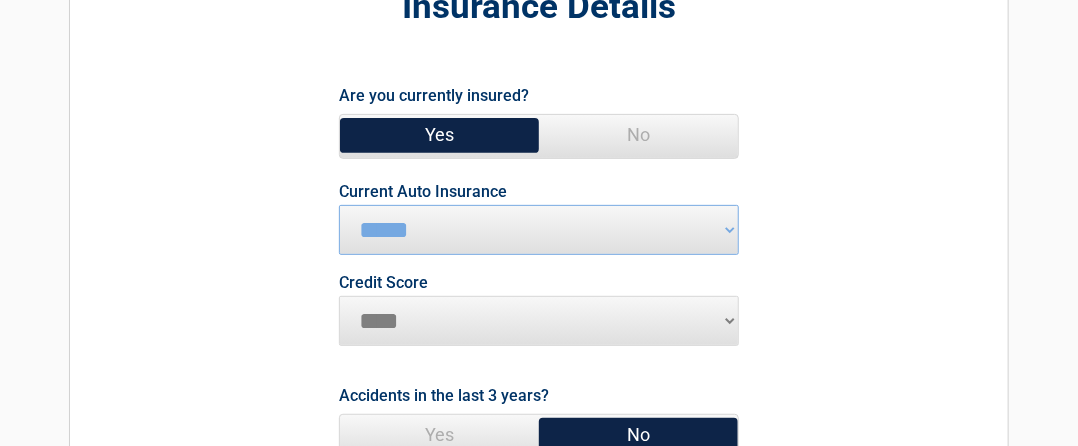select on "*********" 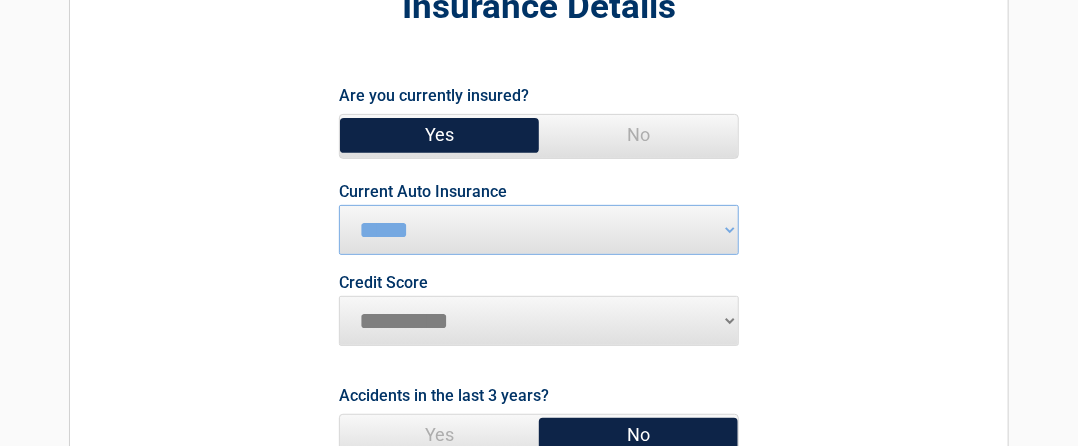click on "*********
****
*******
****" at bounding box center (539, 321) 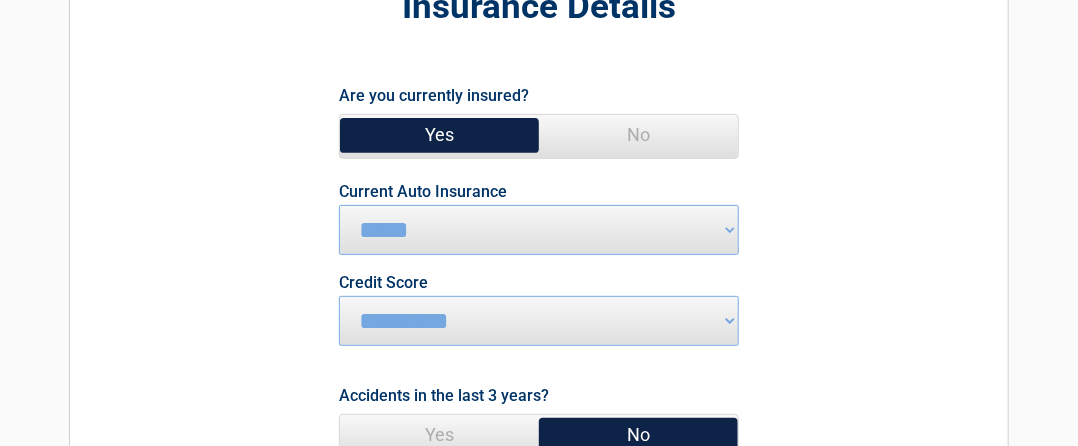 scroll, scrollTop: 190, scrollLeft: 0, axis: vertical 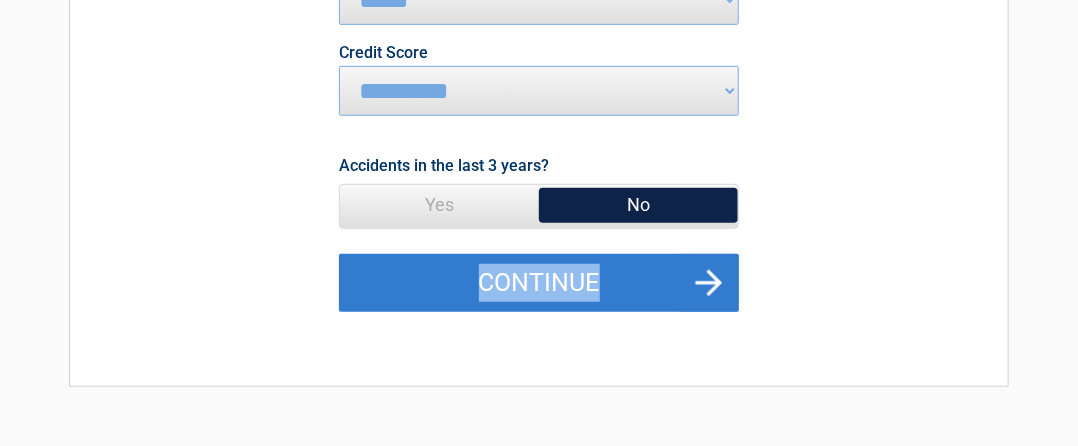 click on "Continue" at bounding box center [539, 283] 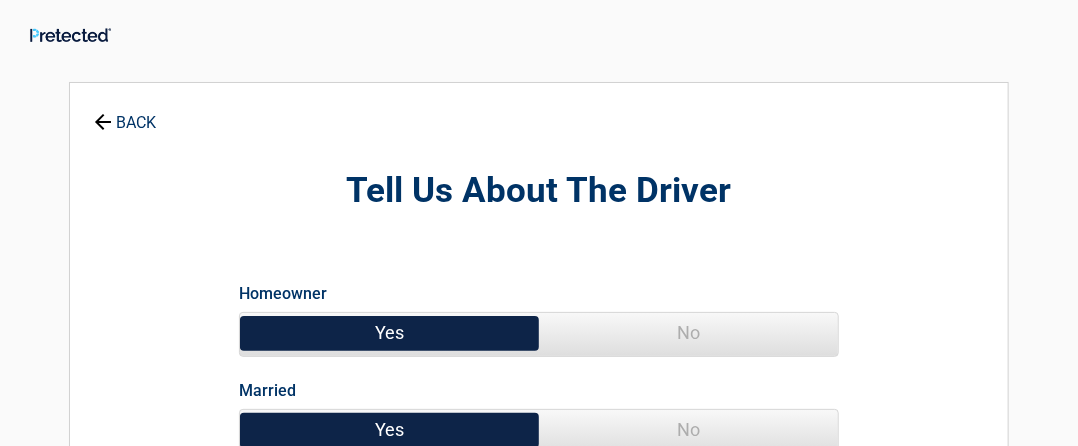 scroll, scrollTop: 0, scrollLeft: 0, axis: both 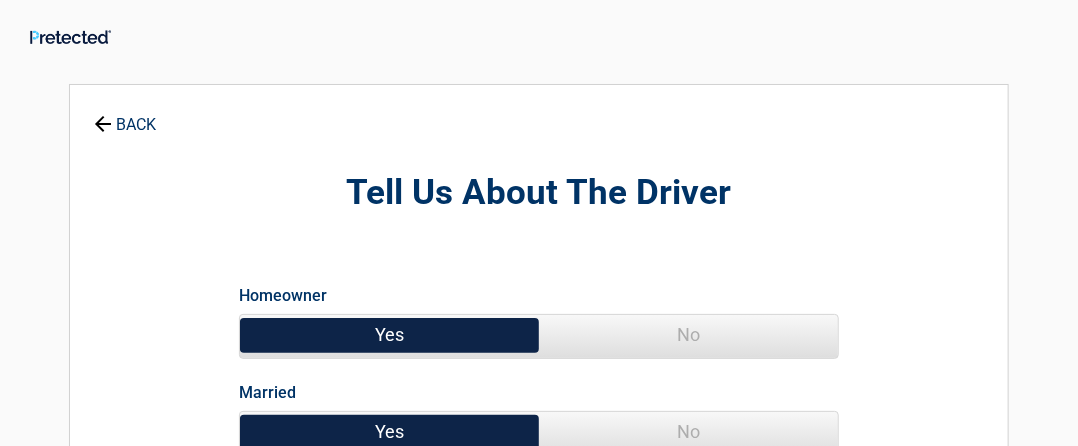 click on "Yes" at bounding box center [389, 335] 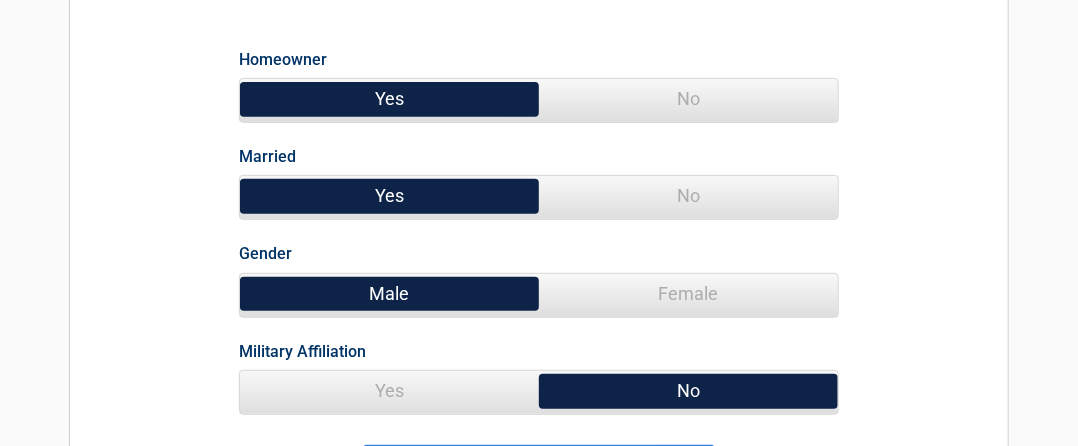 scroll, scrollTop: 244, scrollLeft: 0, axis: vertical 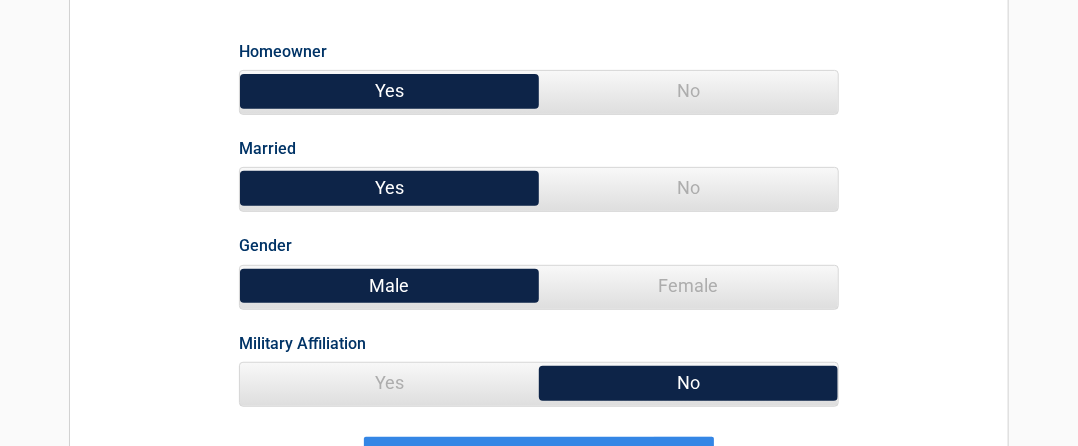 click on "Male" at bounding box center [389, 286] 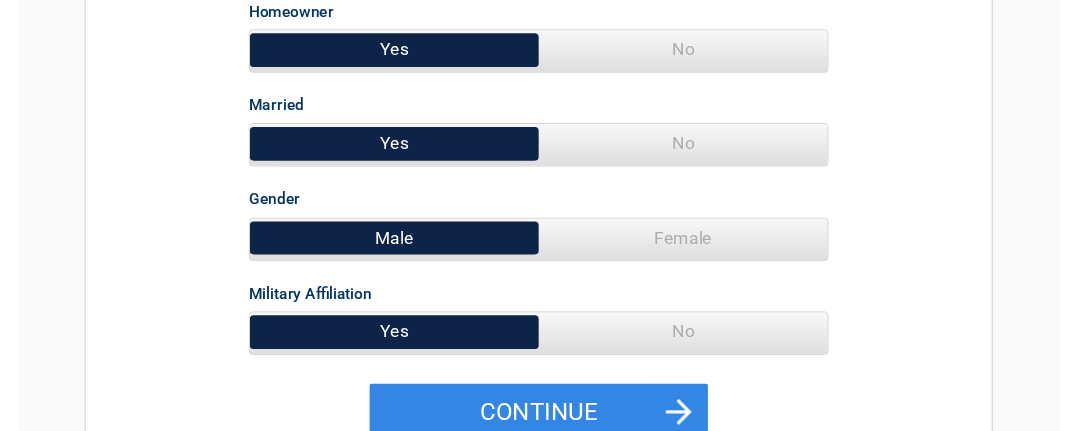scroll, scrollTop: 376, scrollLeft: 0, axis: vertical 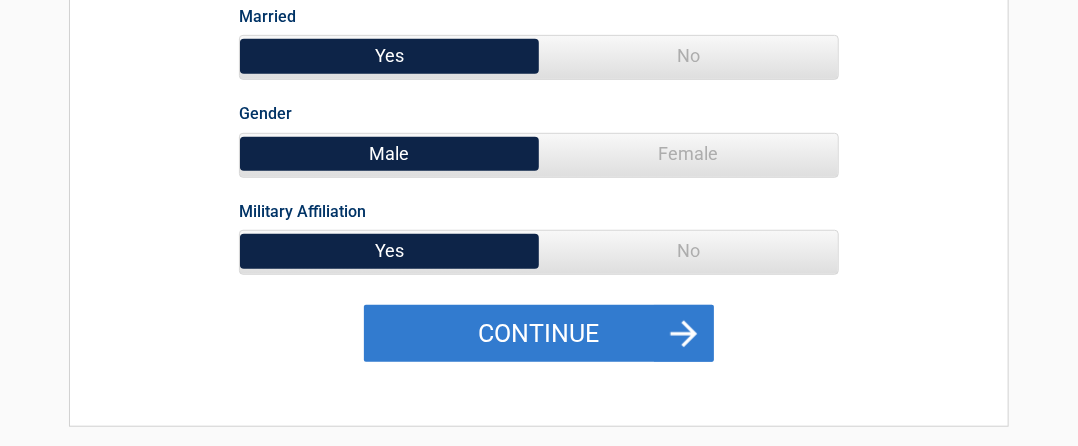 click on "Continue" at bounding box center (539, 334) 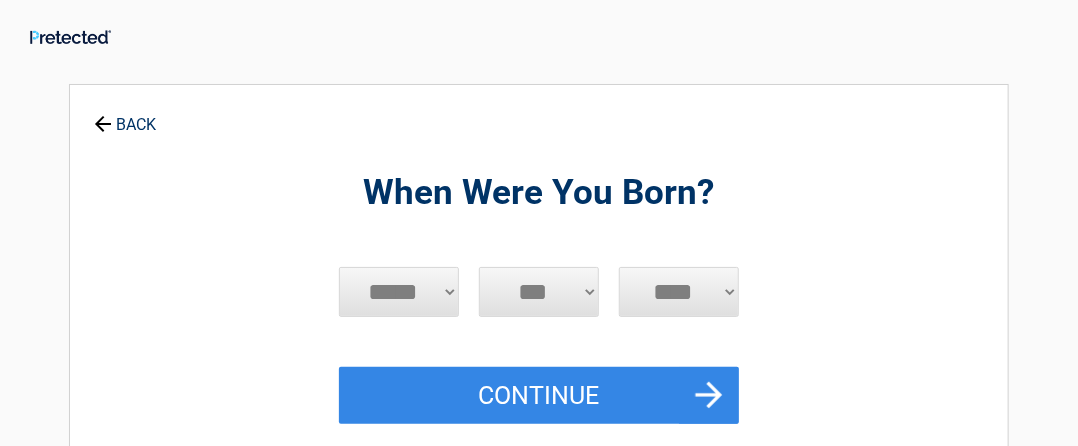scroll, scrollTop: 0, scrollLeft: 0, axis: both 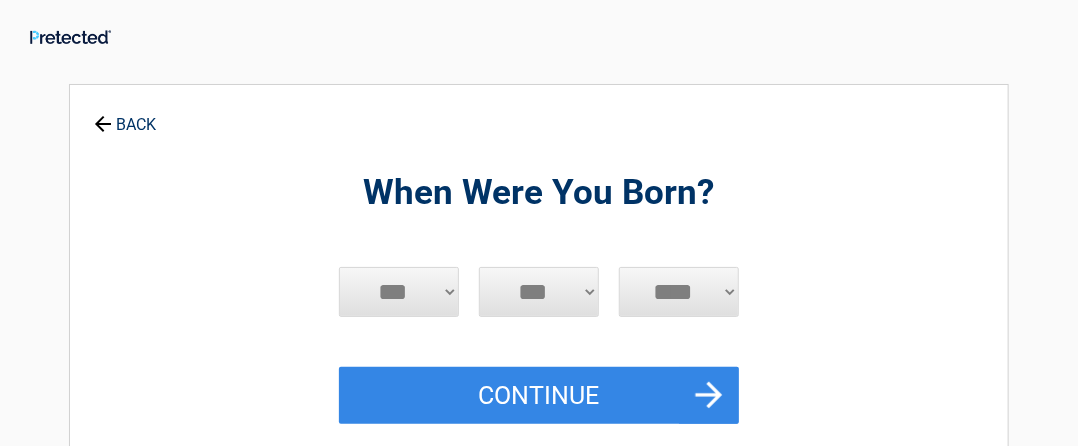 click on "*****
***
***
***
***
***
***
***
***
***
***
***
***" at bounding box center [399, 292] 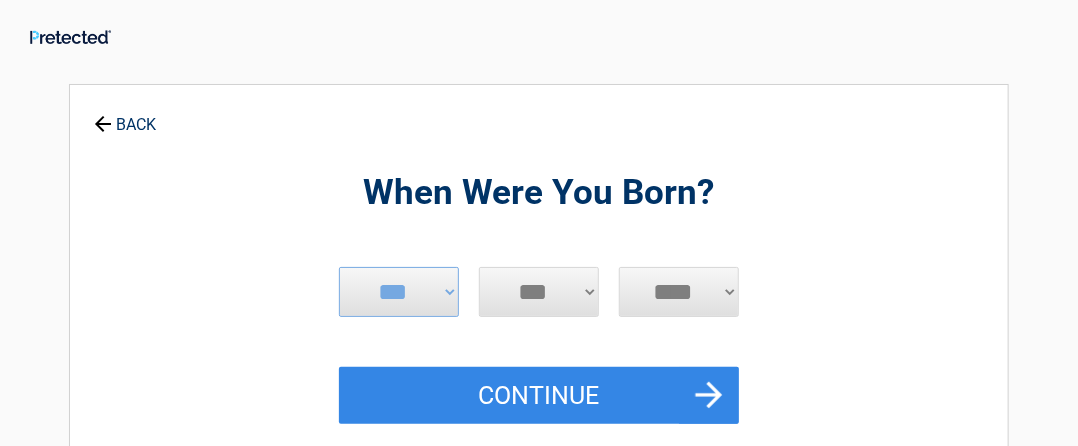 click on "*** * * * * * * * * * ** ** ** ** ** ** ** ** ** ** ** ** ** ** ** ** ** ** ** ** ** **" at bounding box center [539, 292] 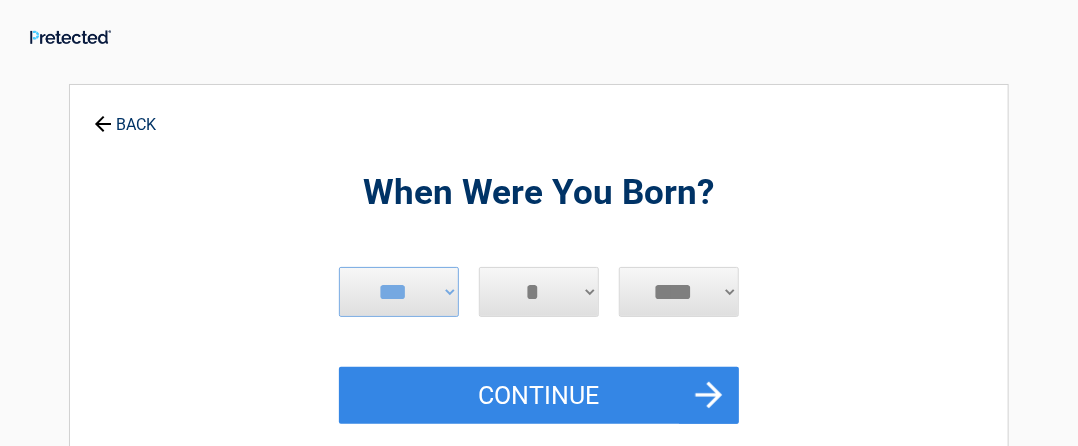 click on "*** * * * * * * * * * ** ** ** ** ** ** ** ** ** ** ** ** ** ** ** ** ** ** ** ** ** **" at bounding box center [539, 292] 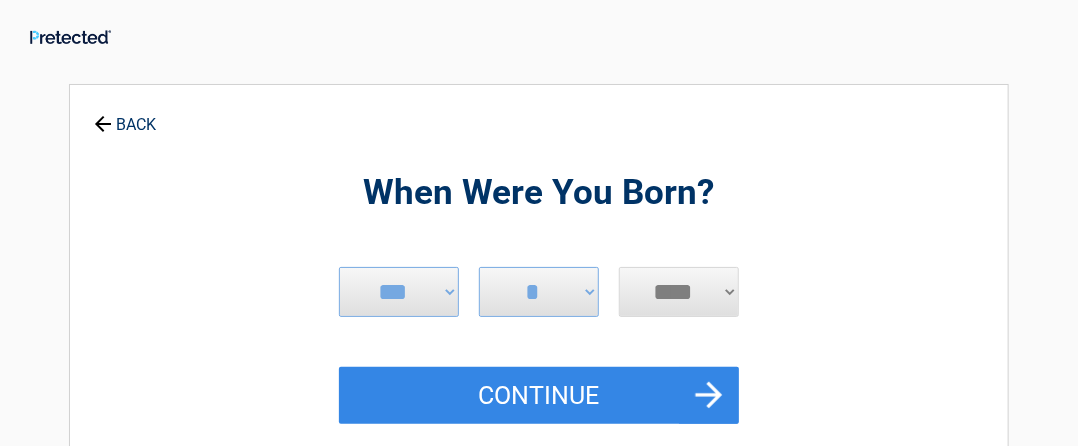select on "****" 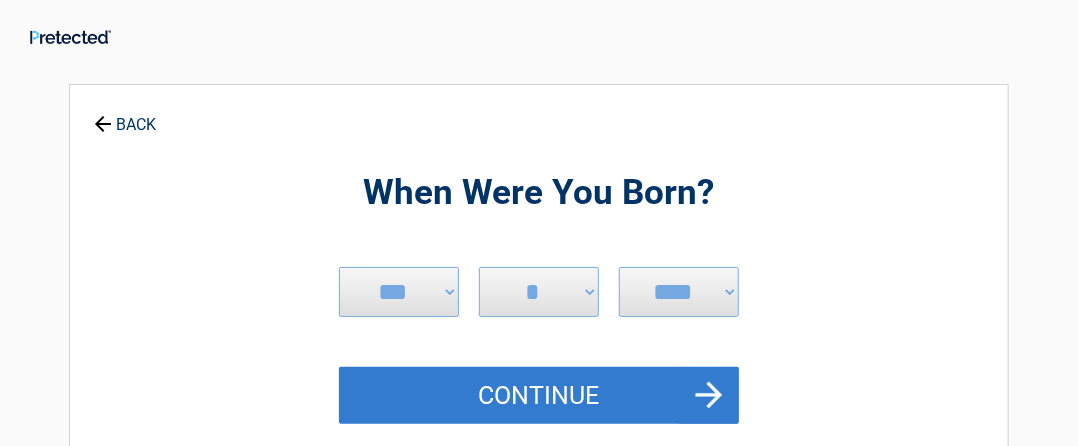 click on "Continue" at bounding box center (539, 396) 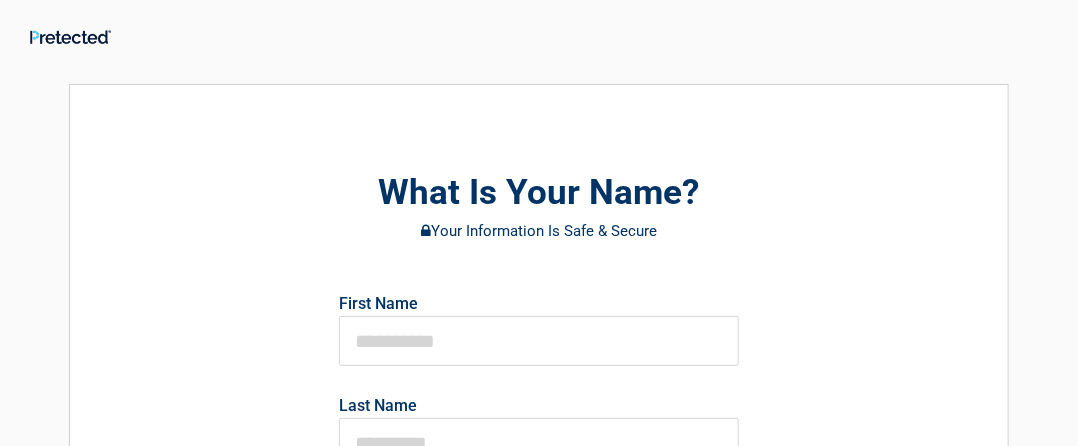 click on "First Name
Last Name" at bounding box center [539, 391] 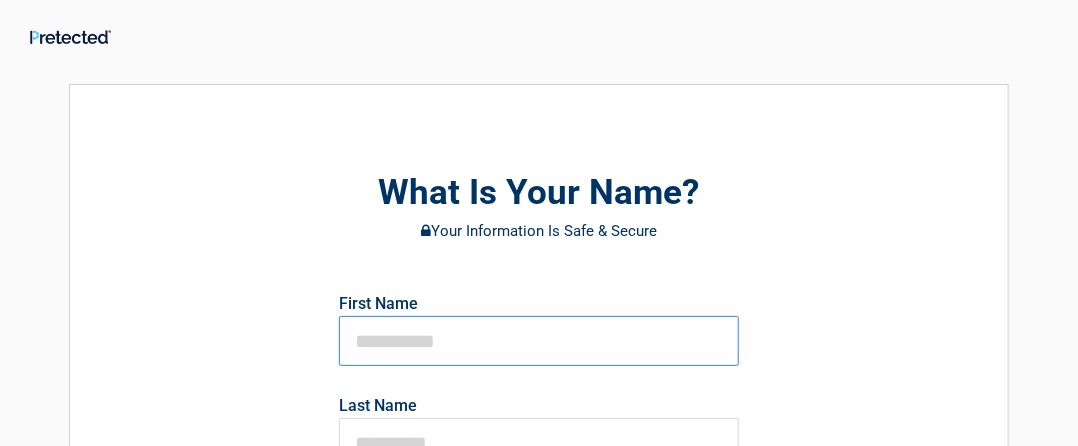 click at bounding box center [539, 341] 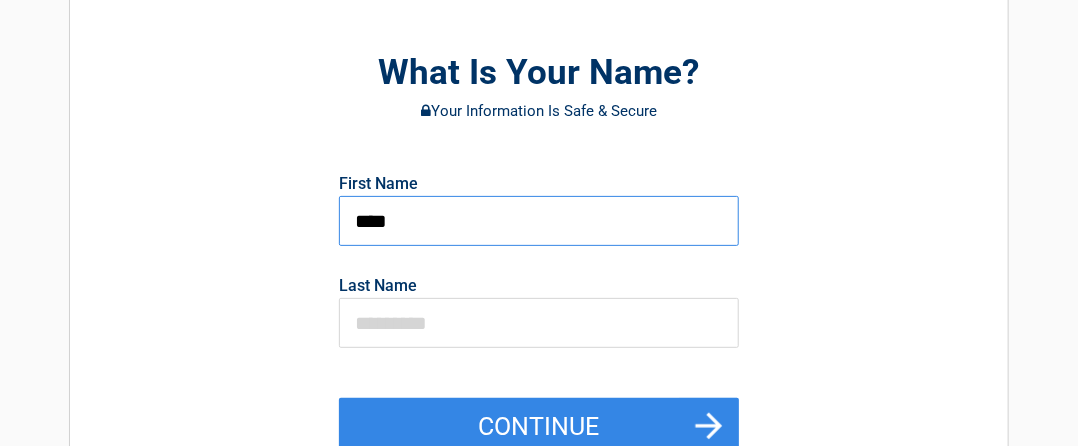 scroll, scrollTop: 133, scrollLeft: 0, axis: vertical 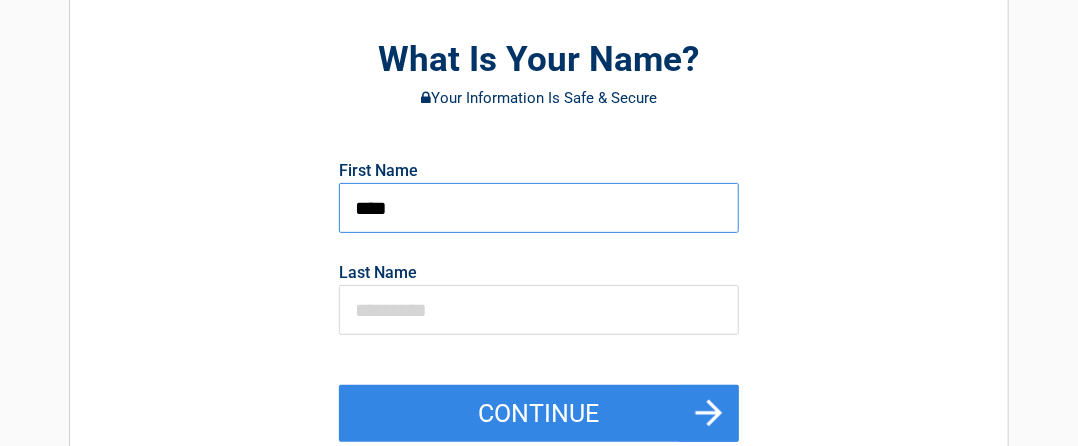 type on "****" 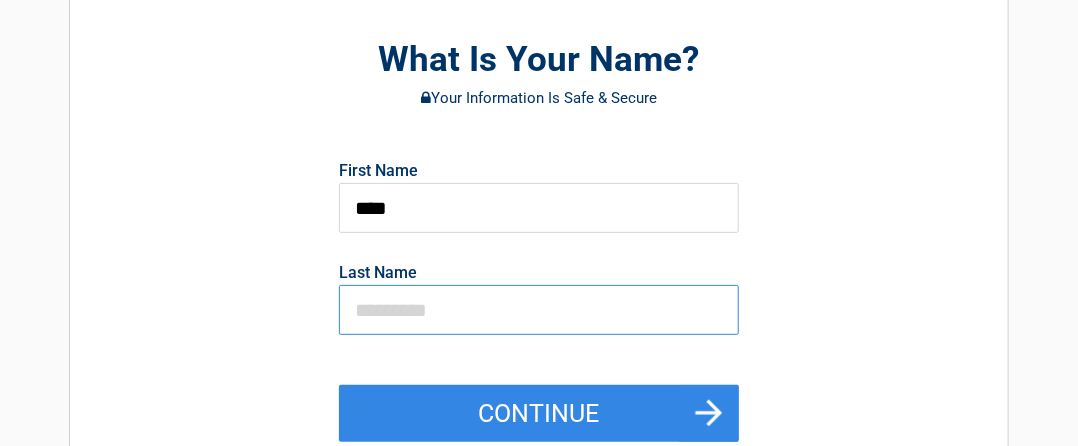 click at bounding box center [539, 310] 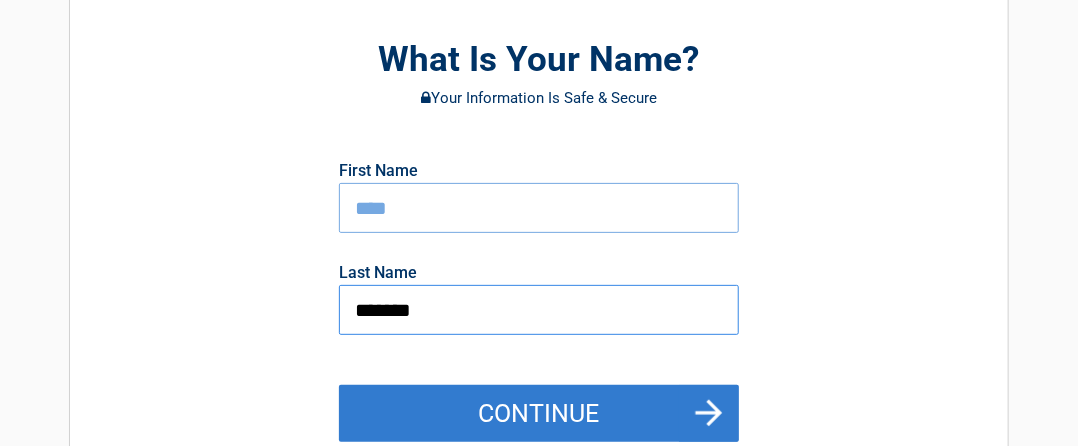 type on "*******" 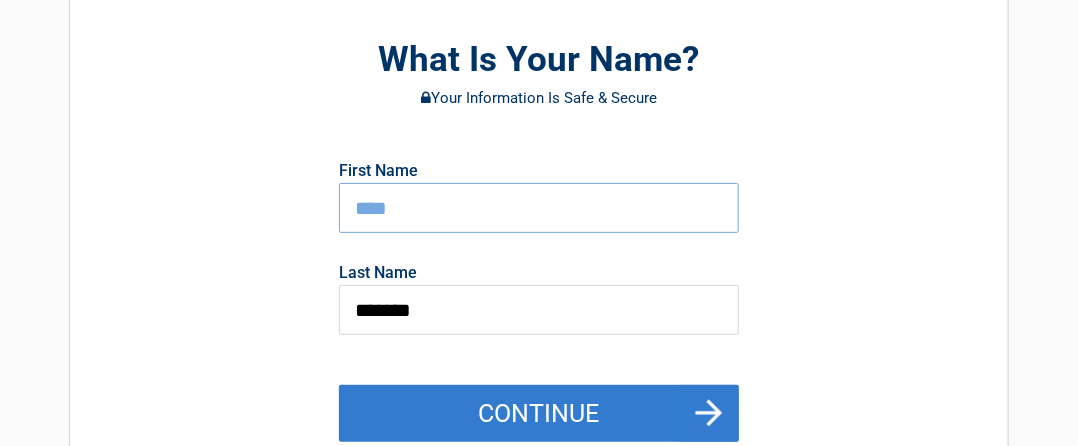 click on "Continue" at bounding box center [539, 414] 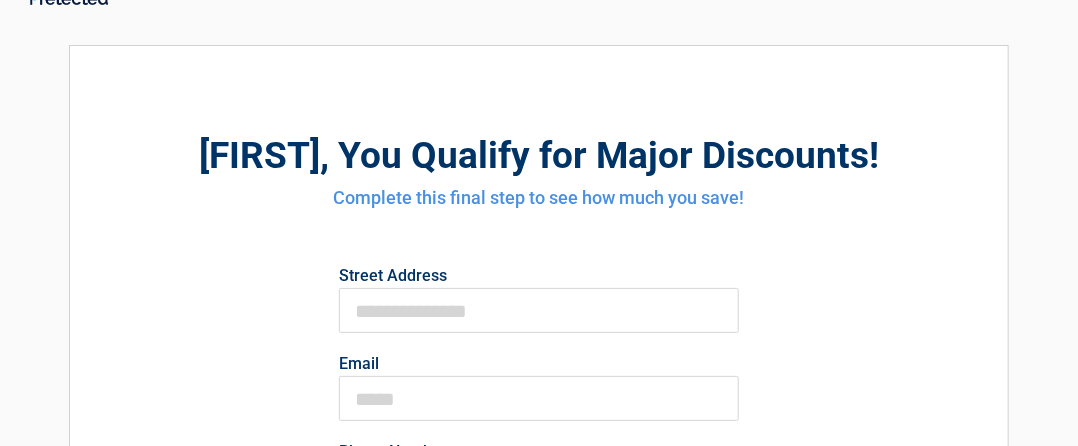 scroll, scrollTop: 0, scrollLeft: 0, axis: both 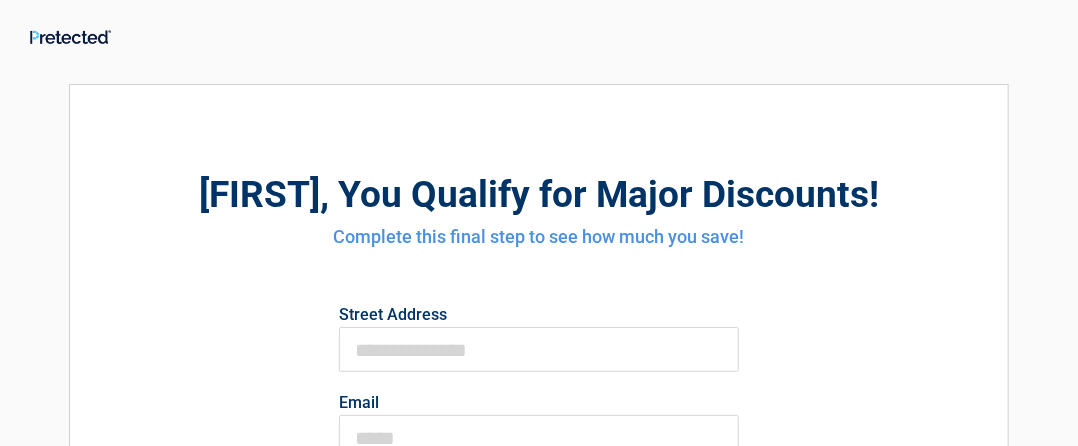 click on "Street Address
Email
Phone Number" at bounding box center [539, 432] 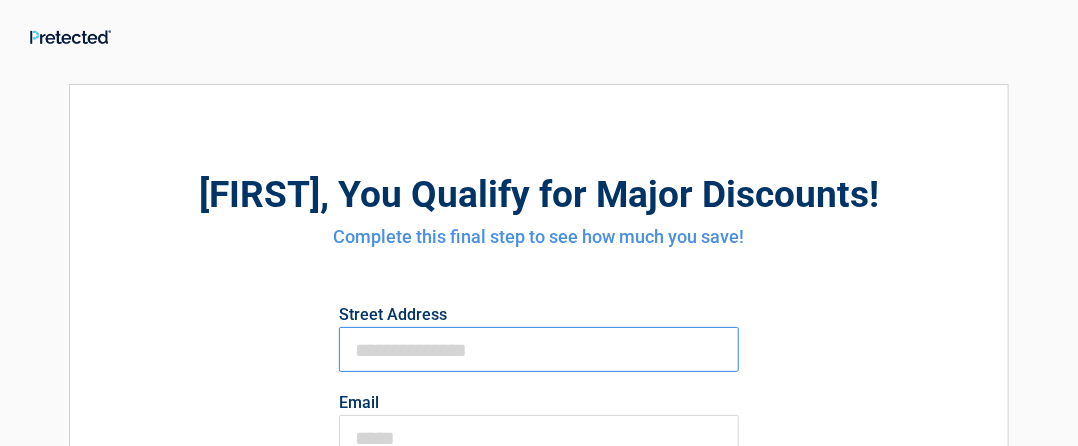 click on "First Name" at bounding box center [539, 349] 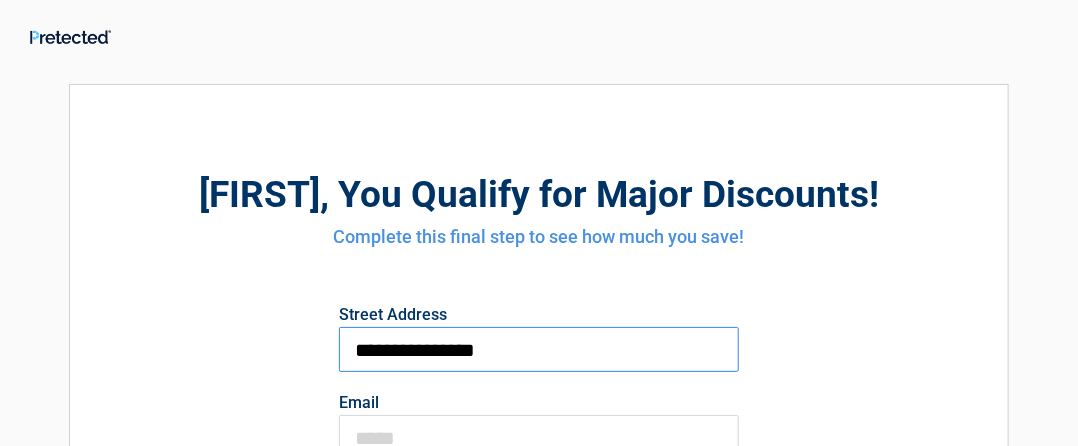 drag, startPoint x: 490, startPoint y: 348, endPoint x: 490, endPoint y: 369, distance: 21 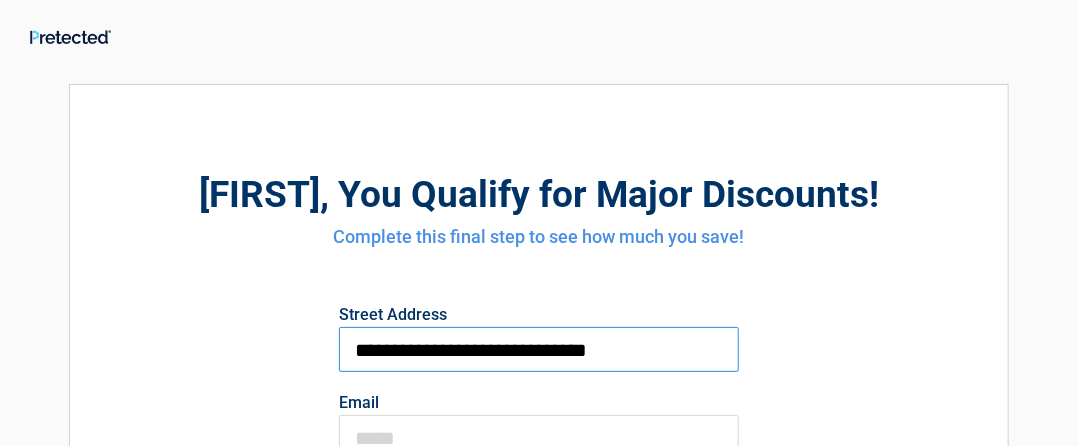type on "**********" 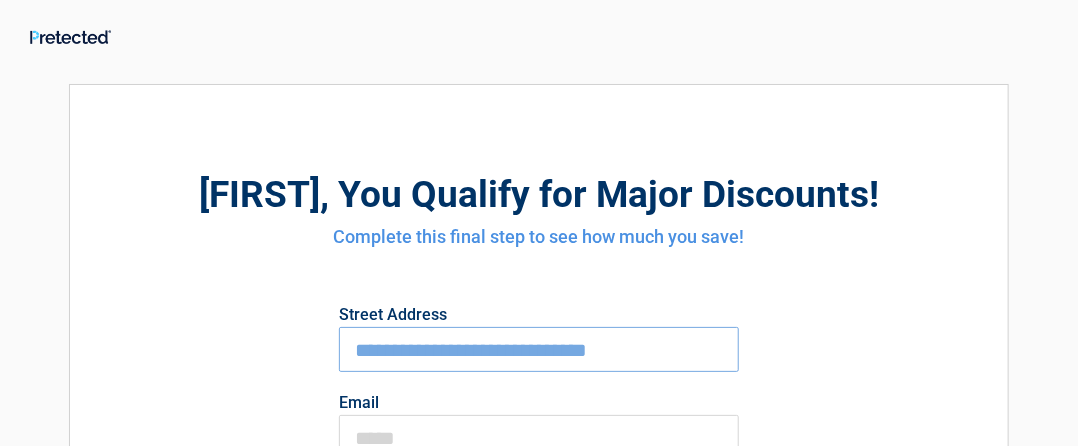 click on "Email" at bounding box center (539, 403) 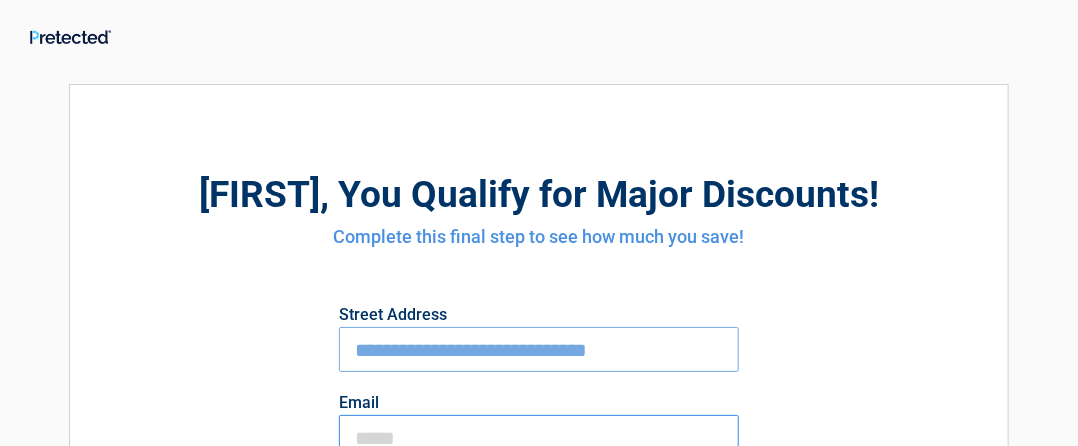 scroll, scrollTop: 3, scrollLeft: 0, axis: vertical 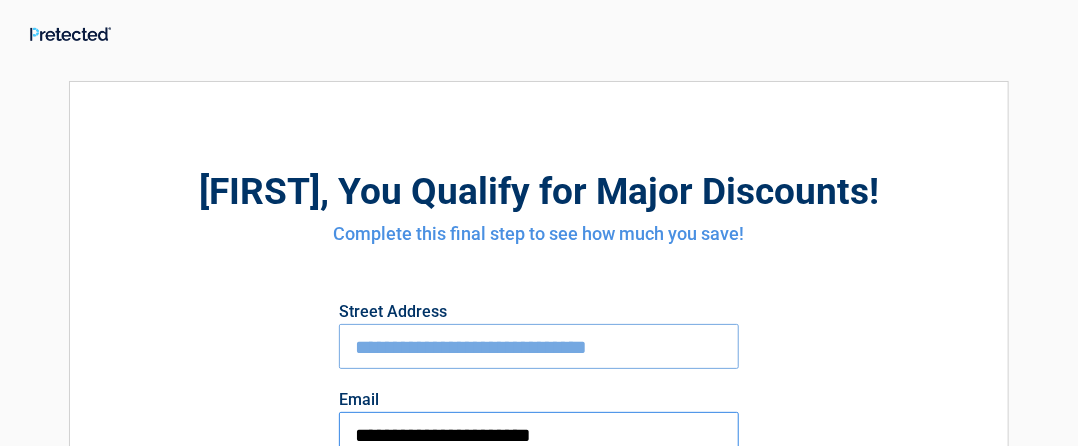 type on "**********" 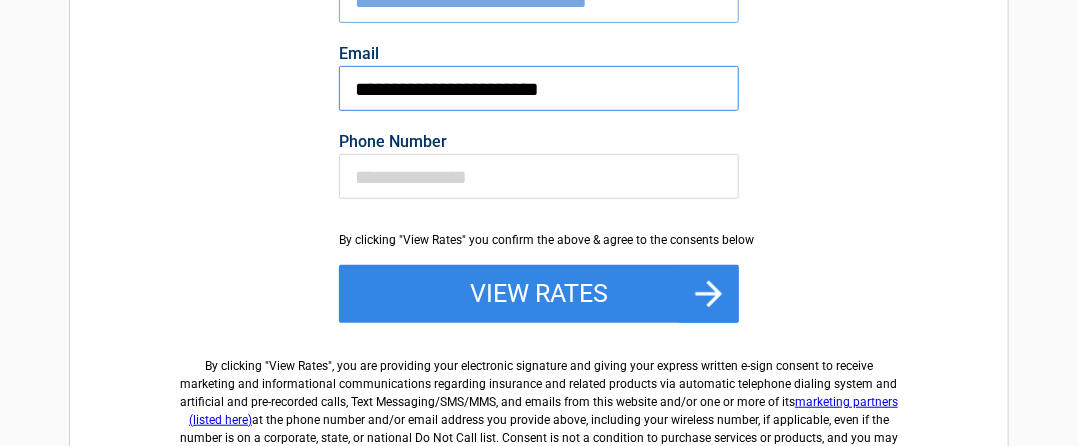 scroll, scrollTop: 377, scrollLeft: 0, axis: vertical 